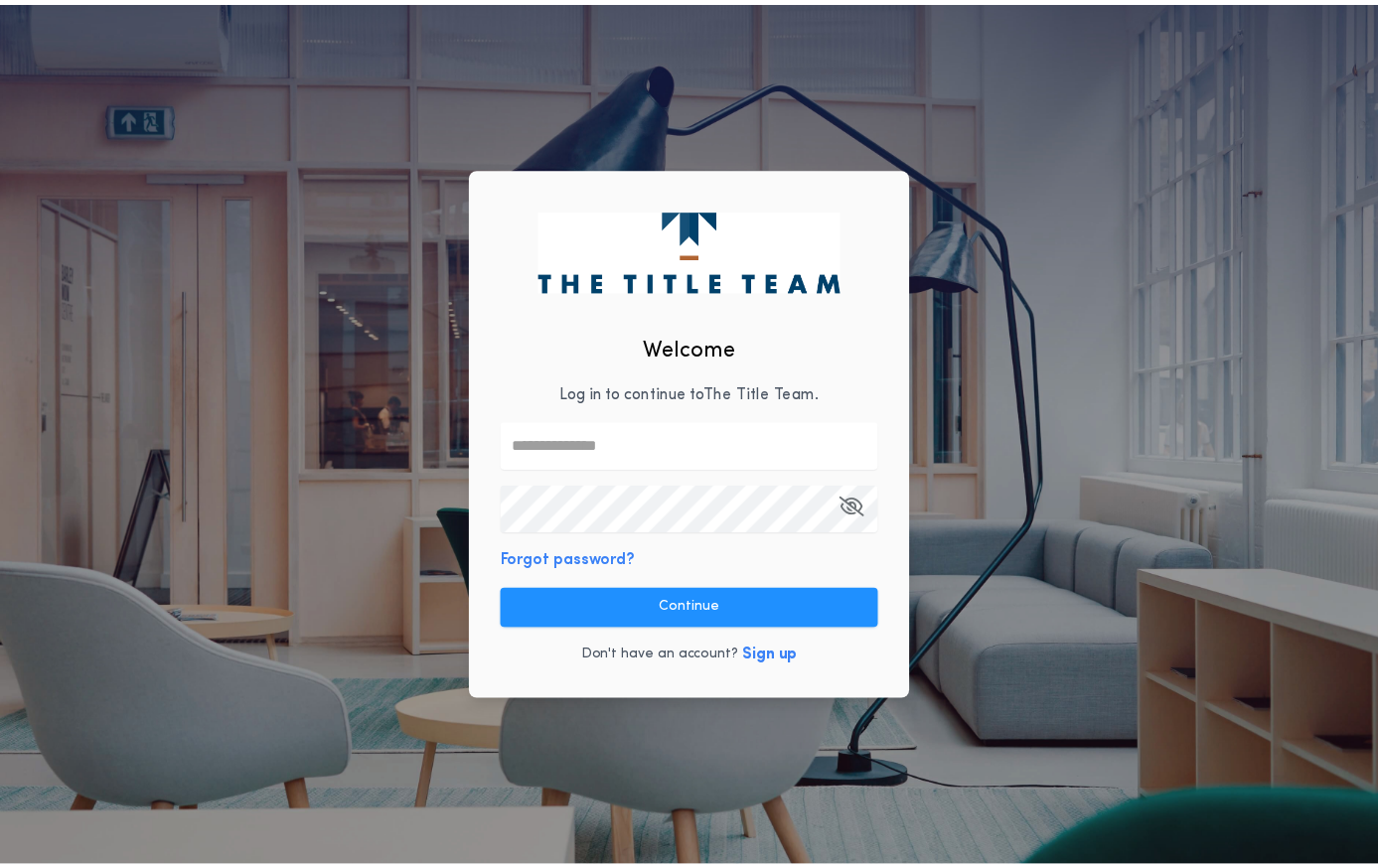 scroll, scrollTop: 0, scrollLeft: 0, axis: both 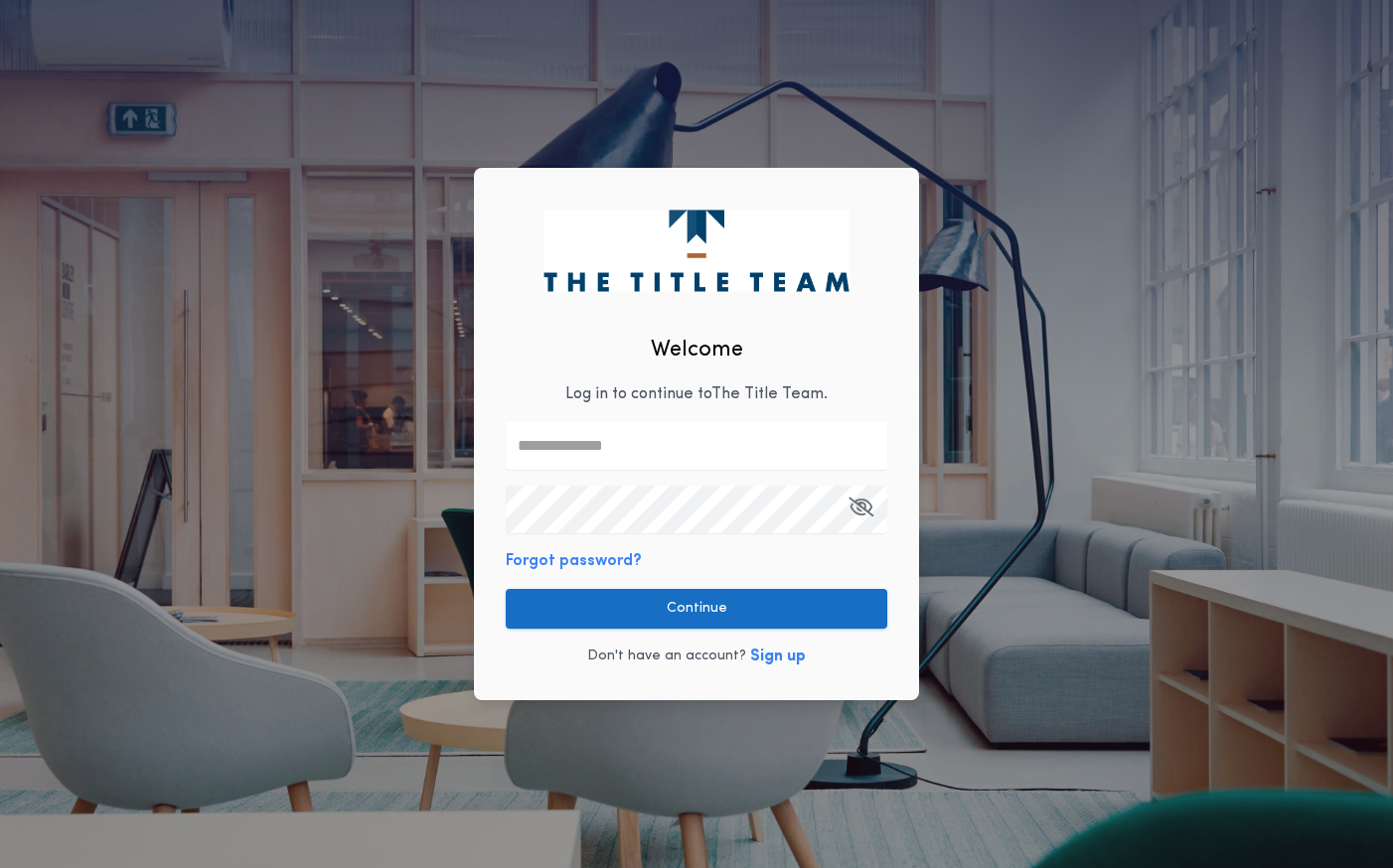 type on "**********" 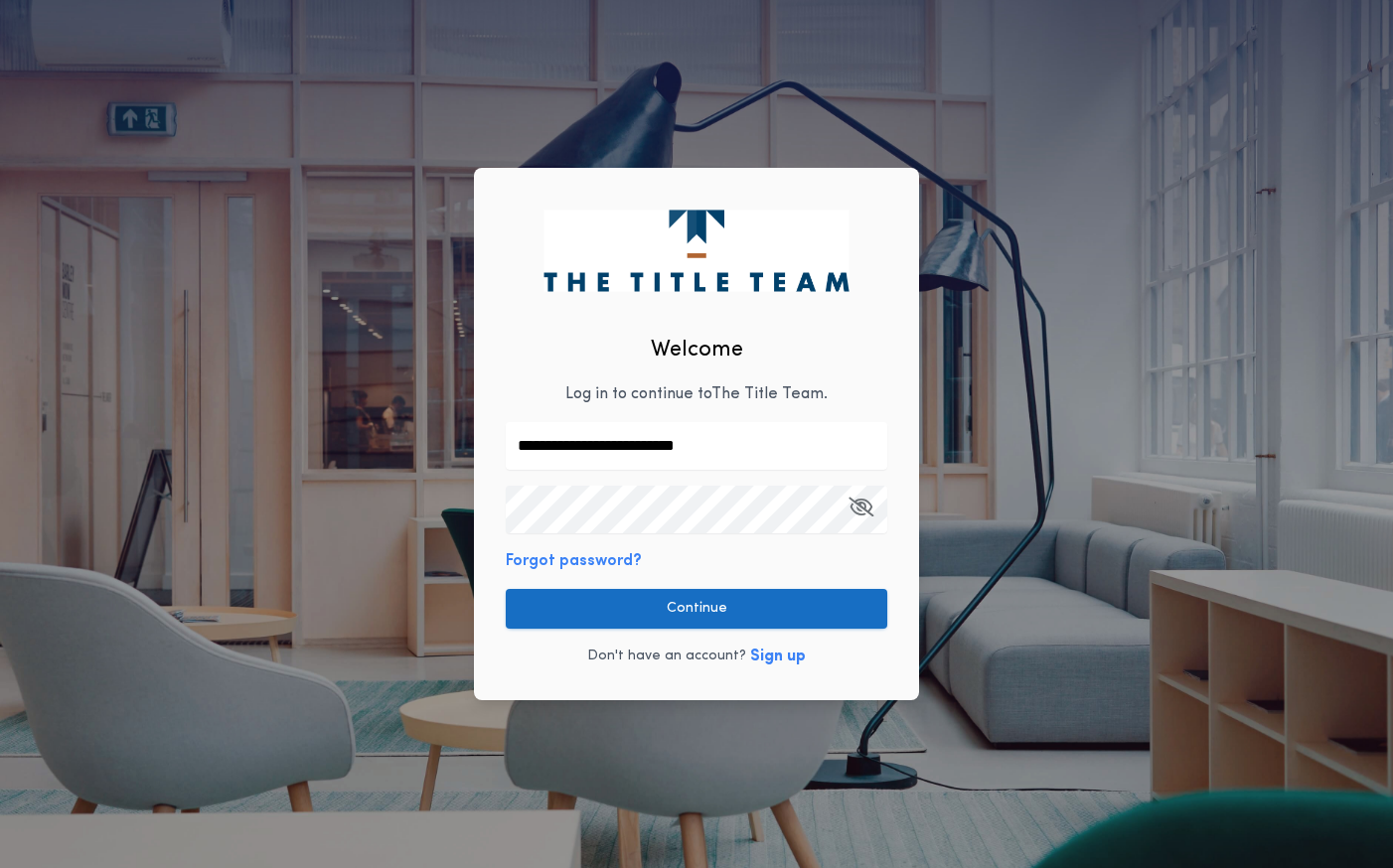 click on "Continue" at bounding box center [696, 609] 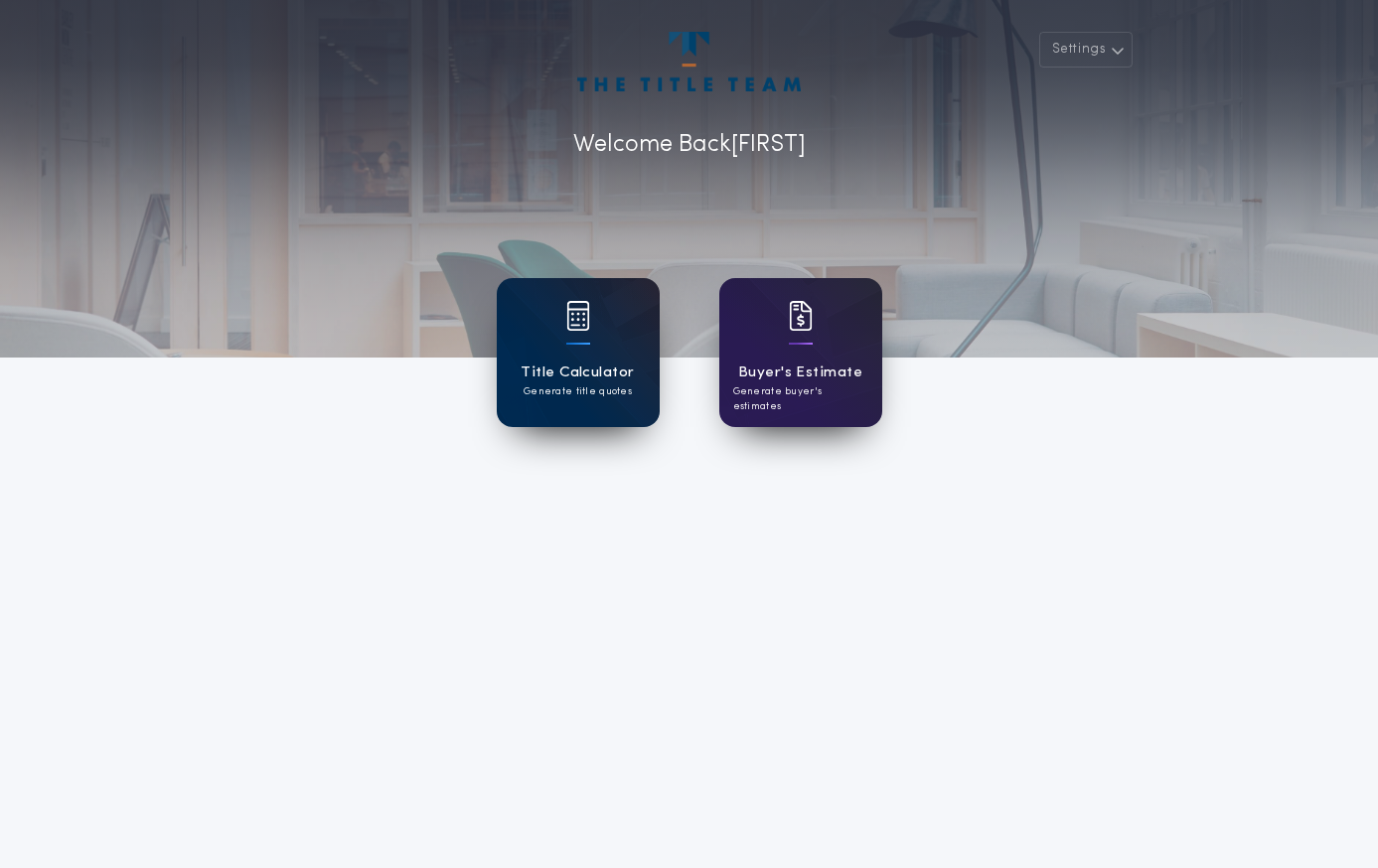 click on "Generate title quotes" at bounding box center (577, 391) 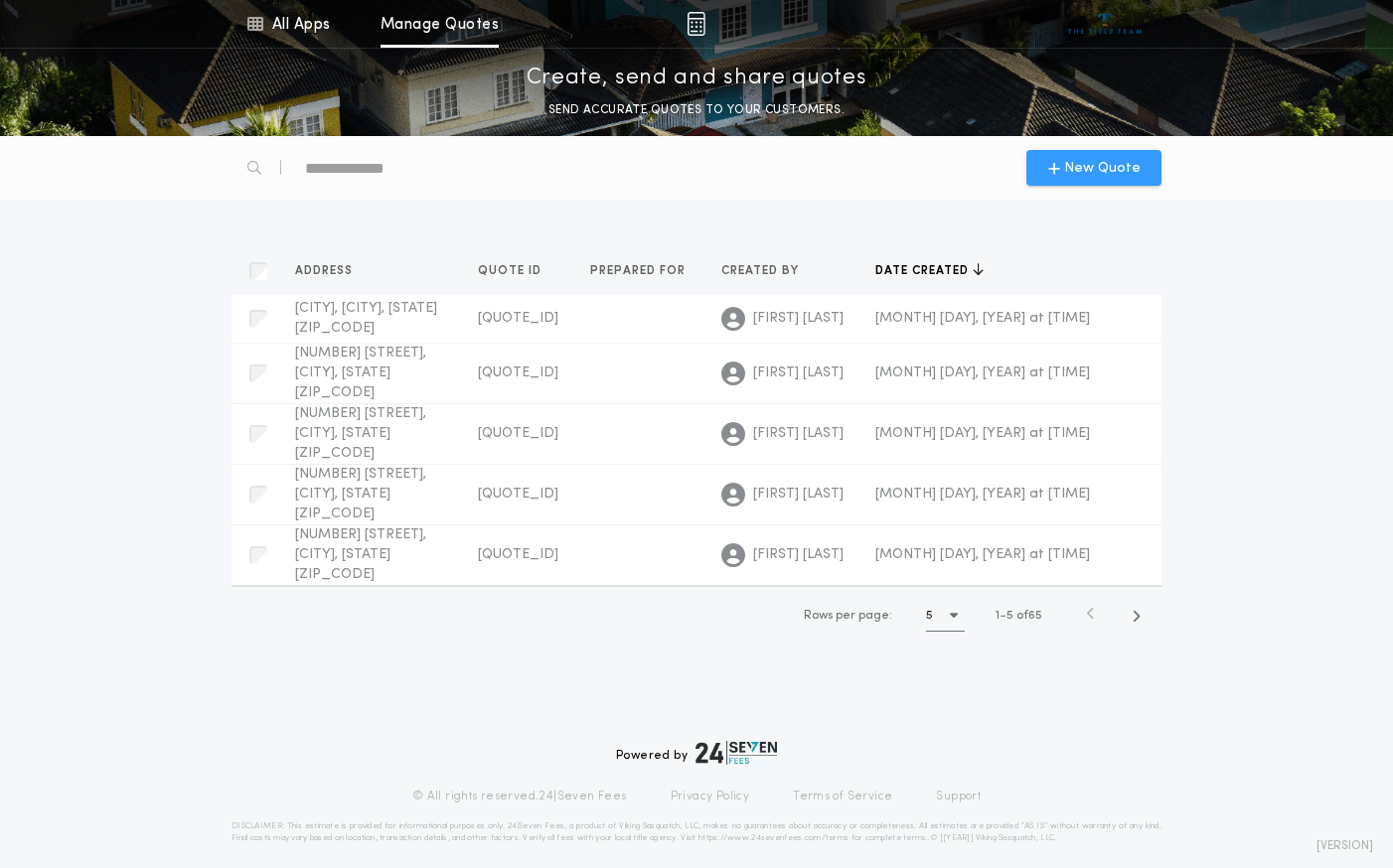 click on "New Quote" at bounding box center [1102, 168] 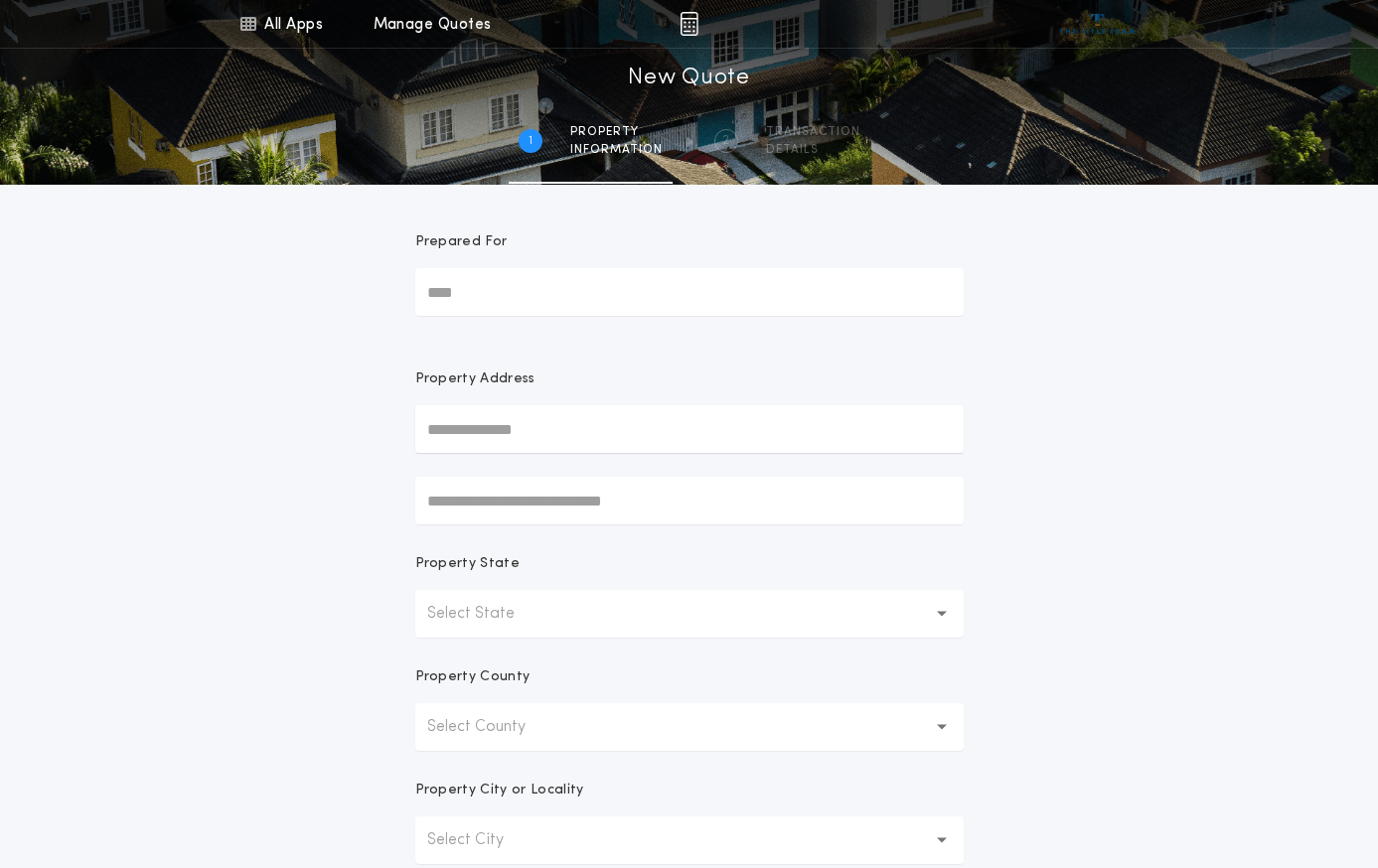 click on "Prepared For" at bounding box center (689, 292) 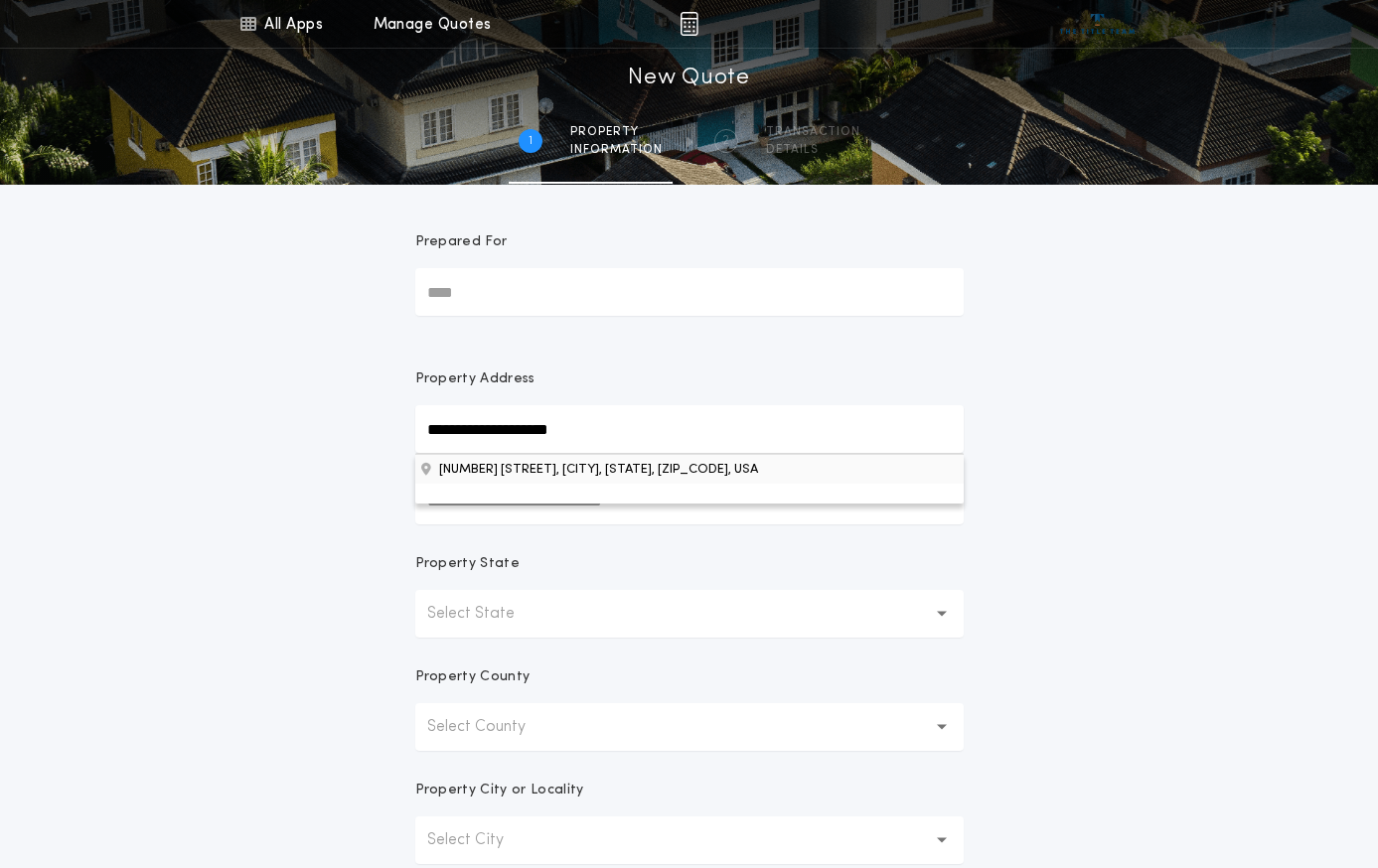 type on "**********" 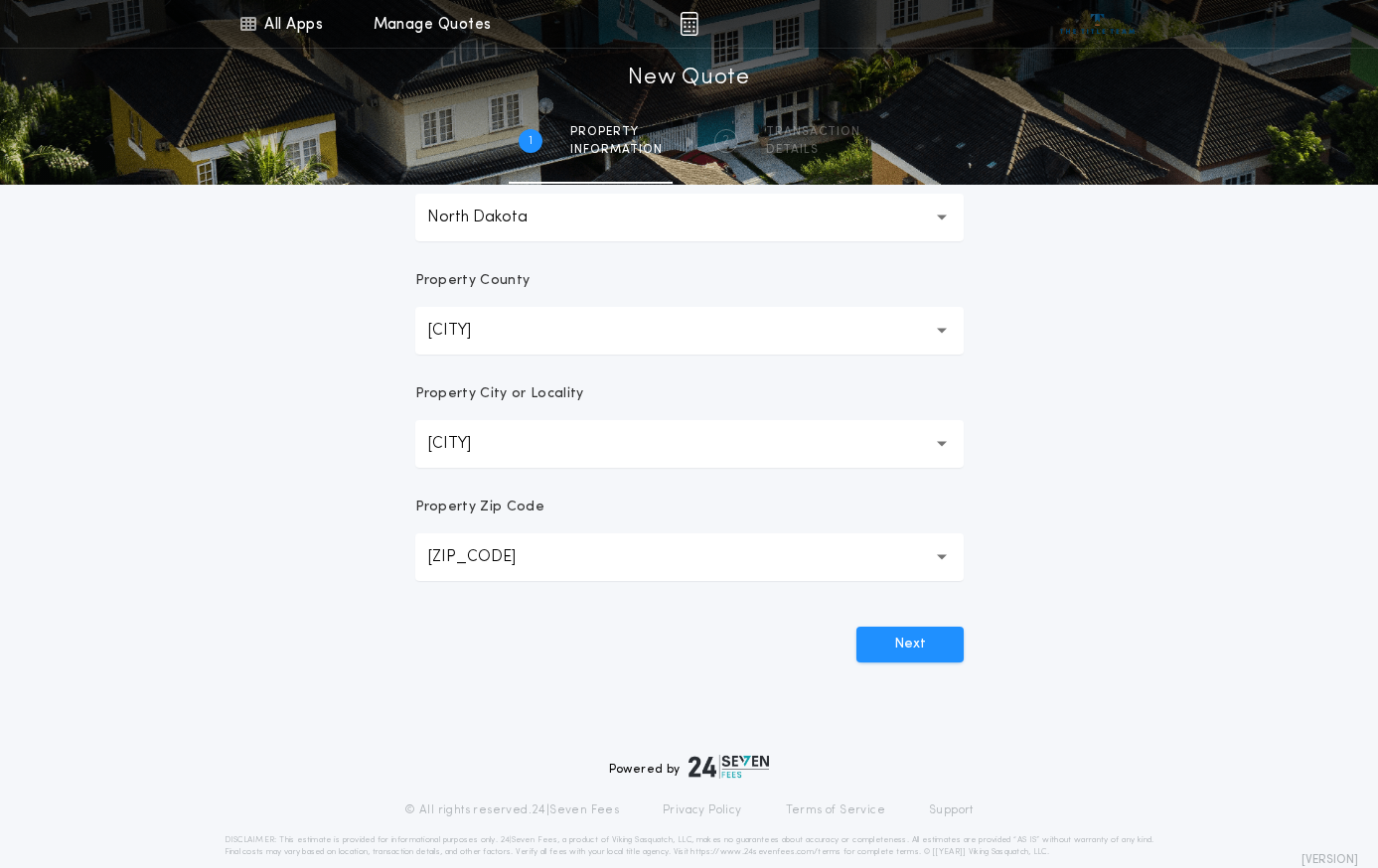scroll, scrollTop: 397, scrollLeft: 0, axis: vertical 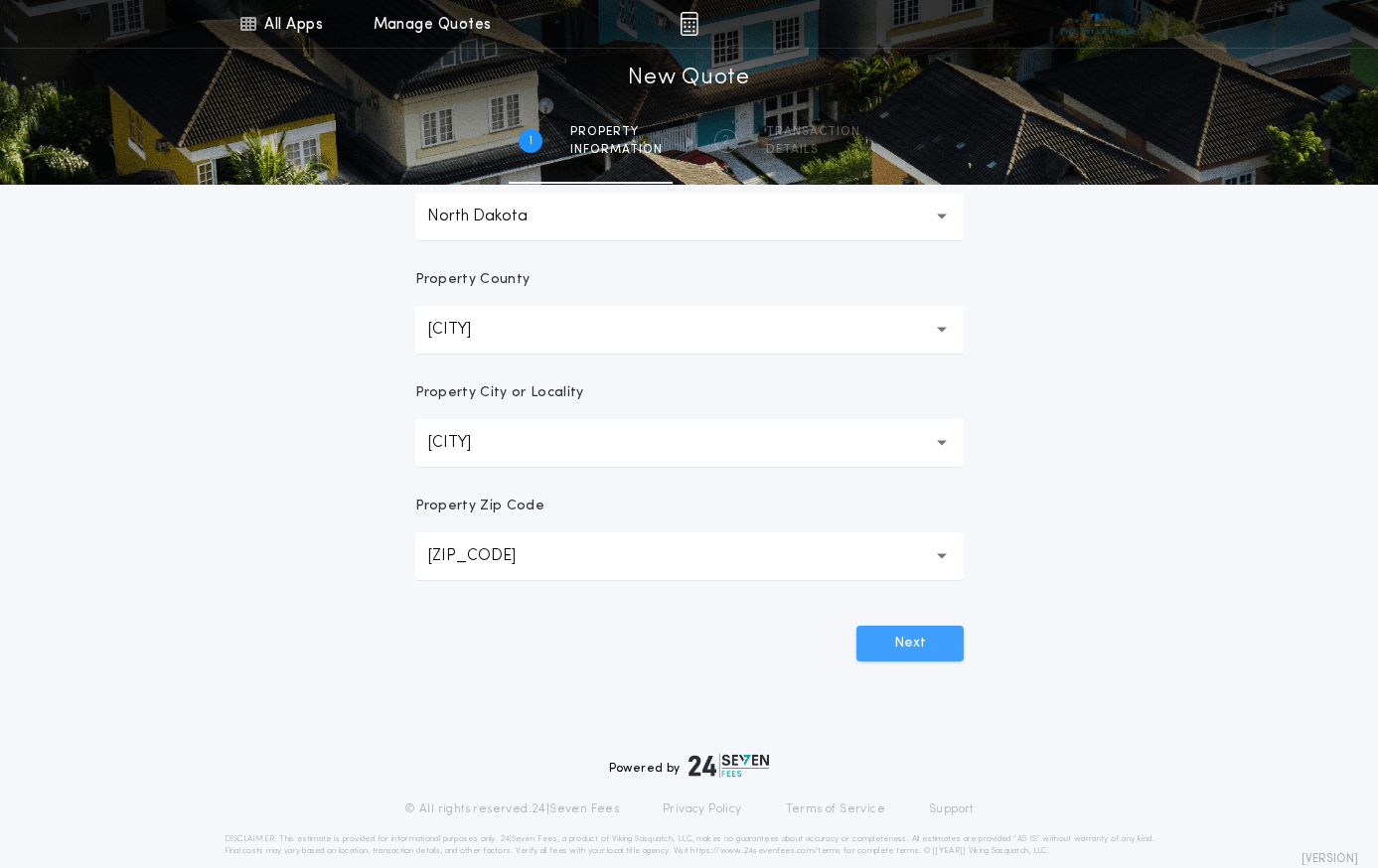 click on "Next" at bounding box center [910, 644] 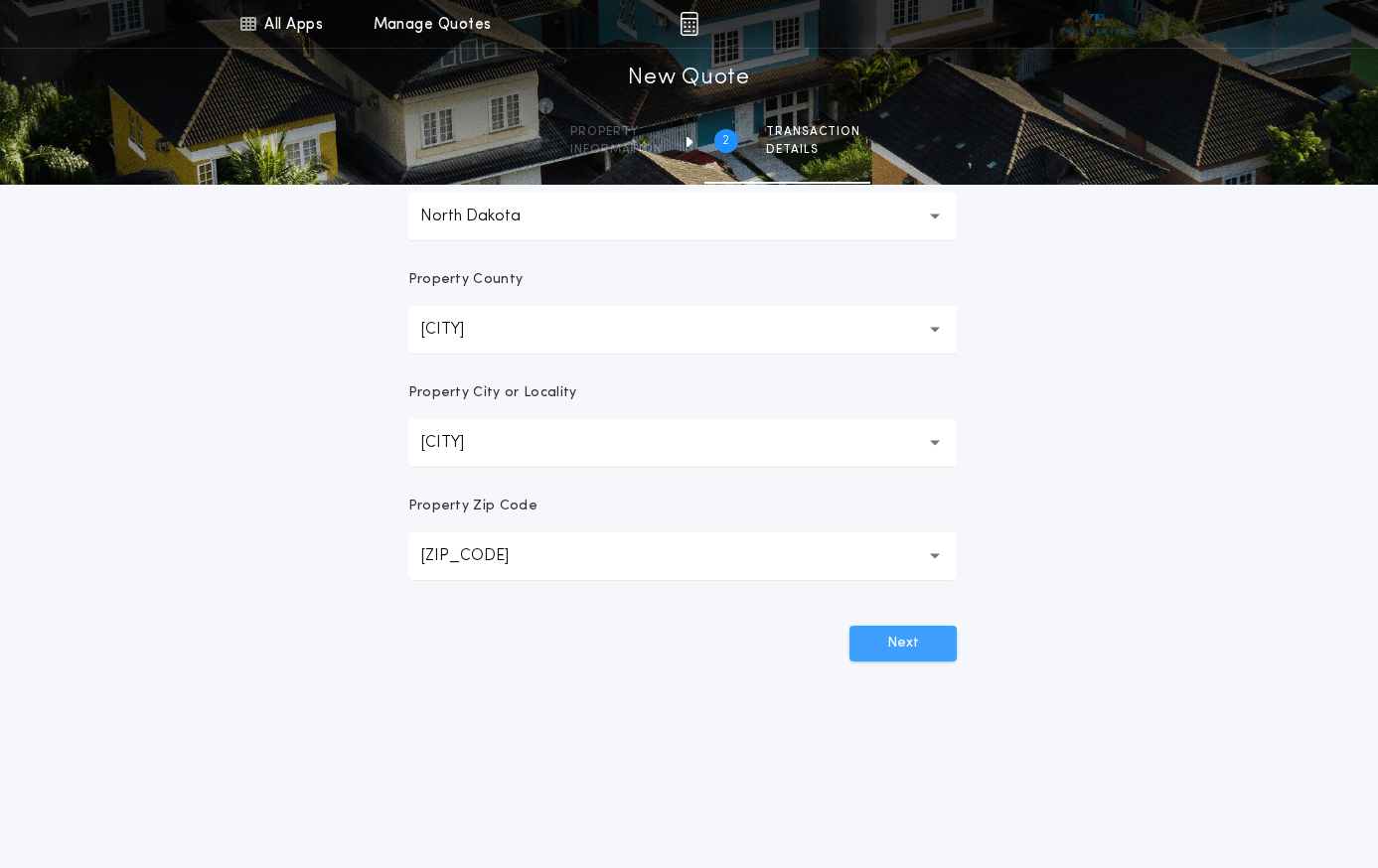 scroll, scrollTop: 0, scrollLeft: 0, axis: both 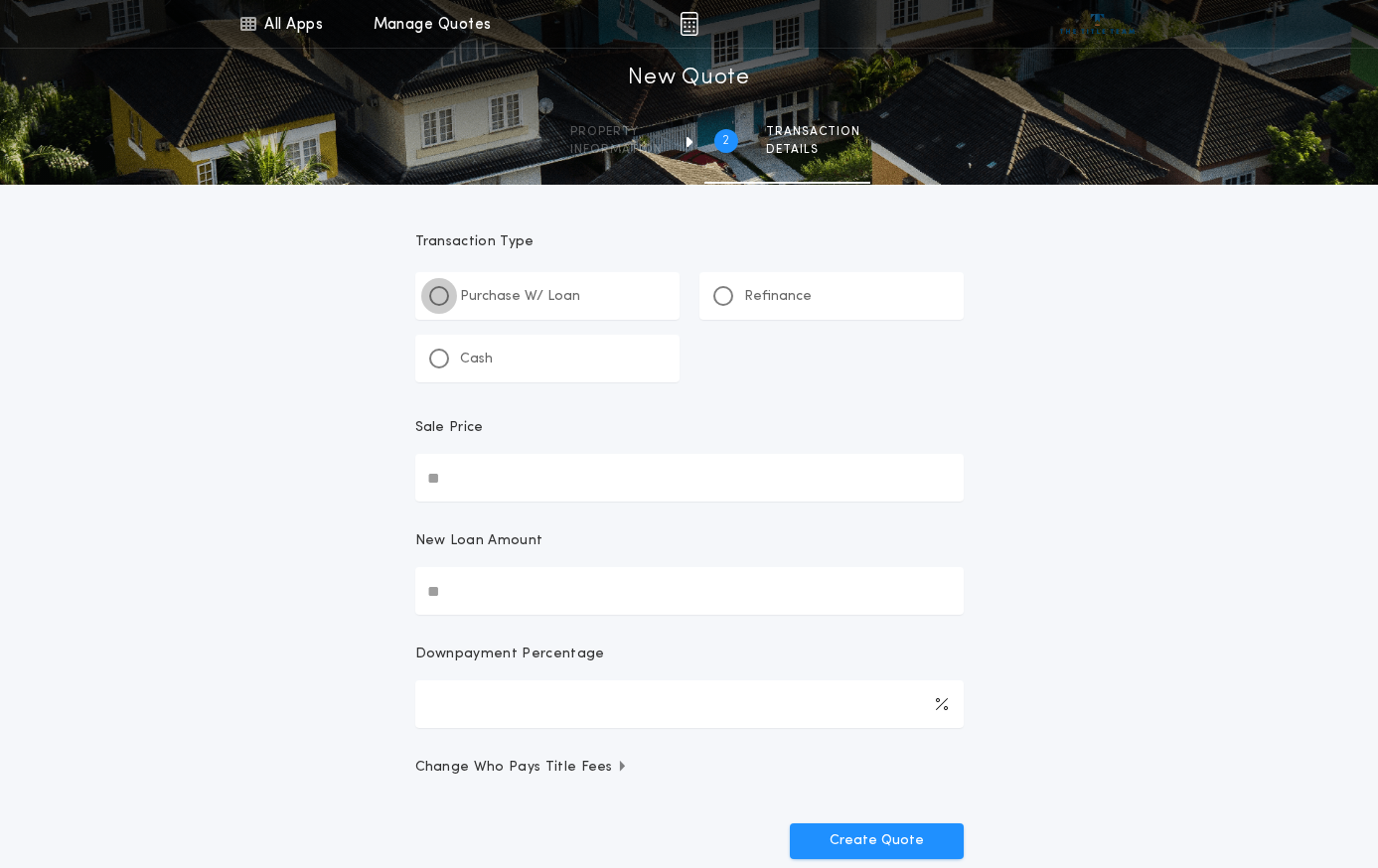 click at bounding box center [439, 296] 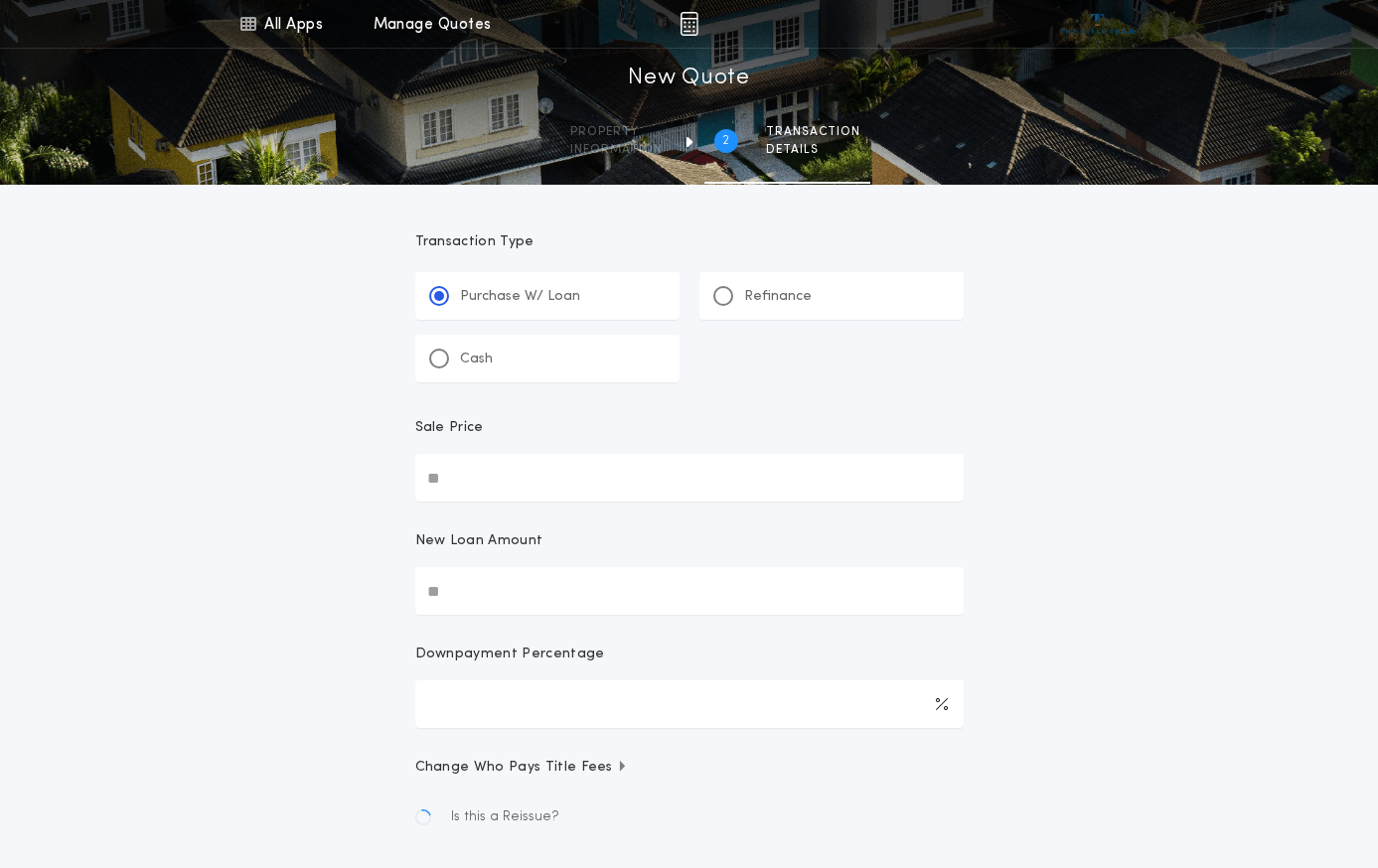 click on "Sale Price" at bounding box center (689, 478) 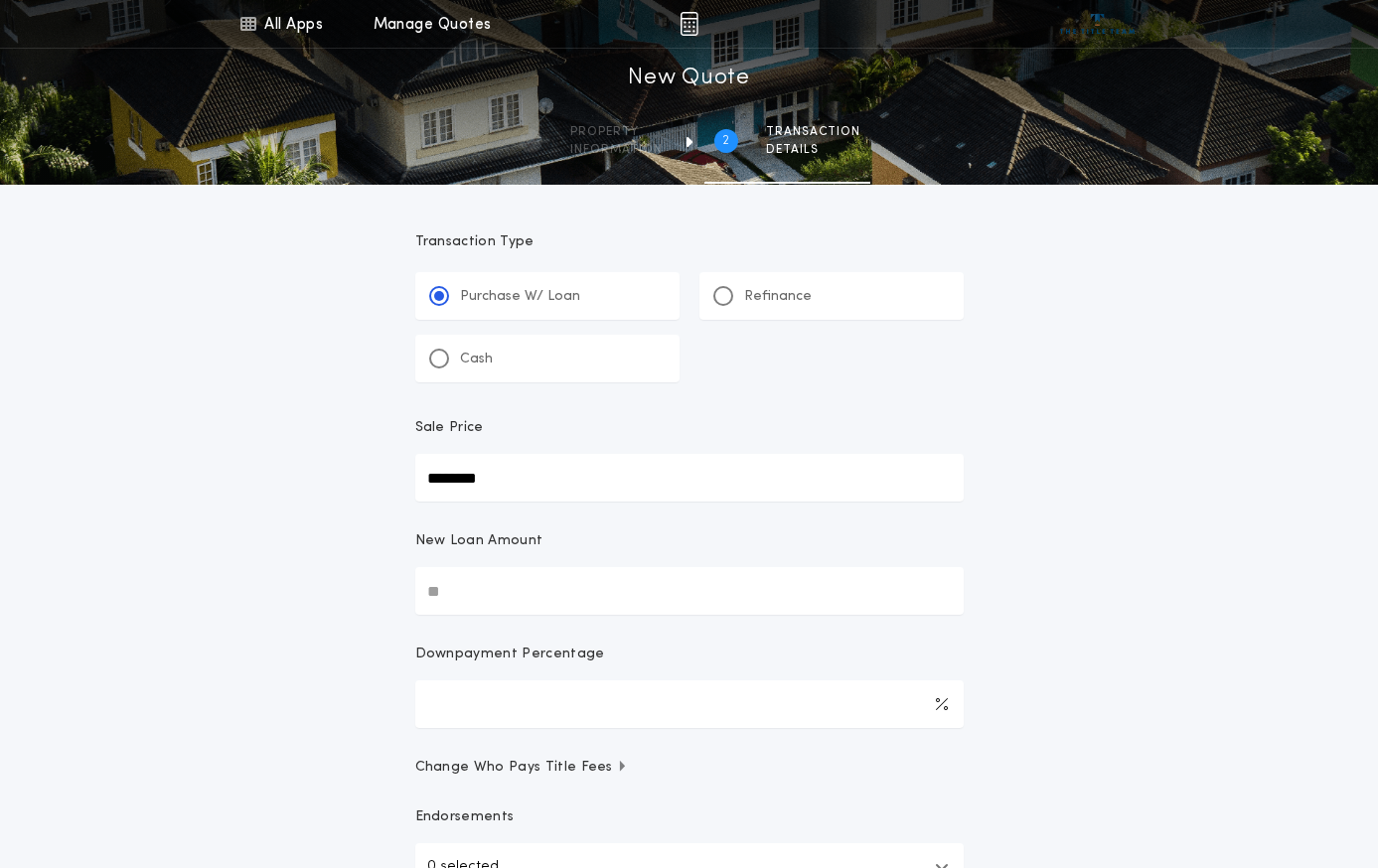 type on "********" 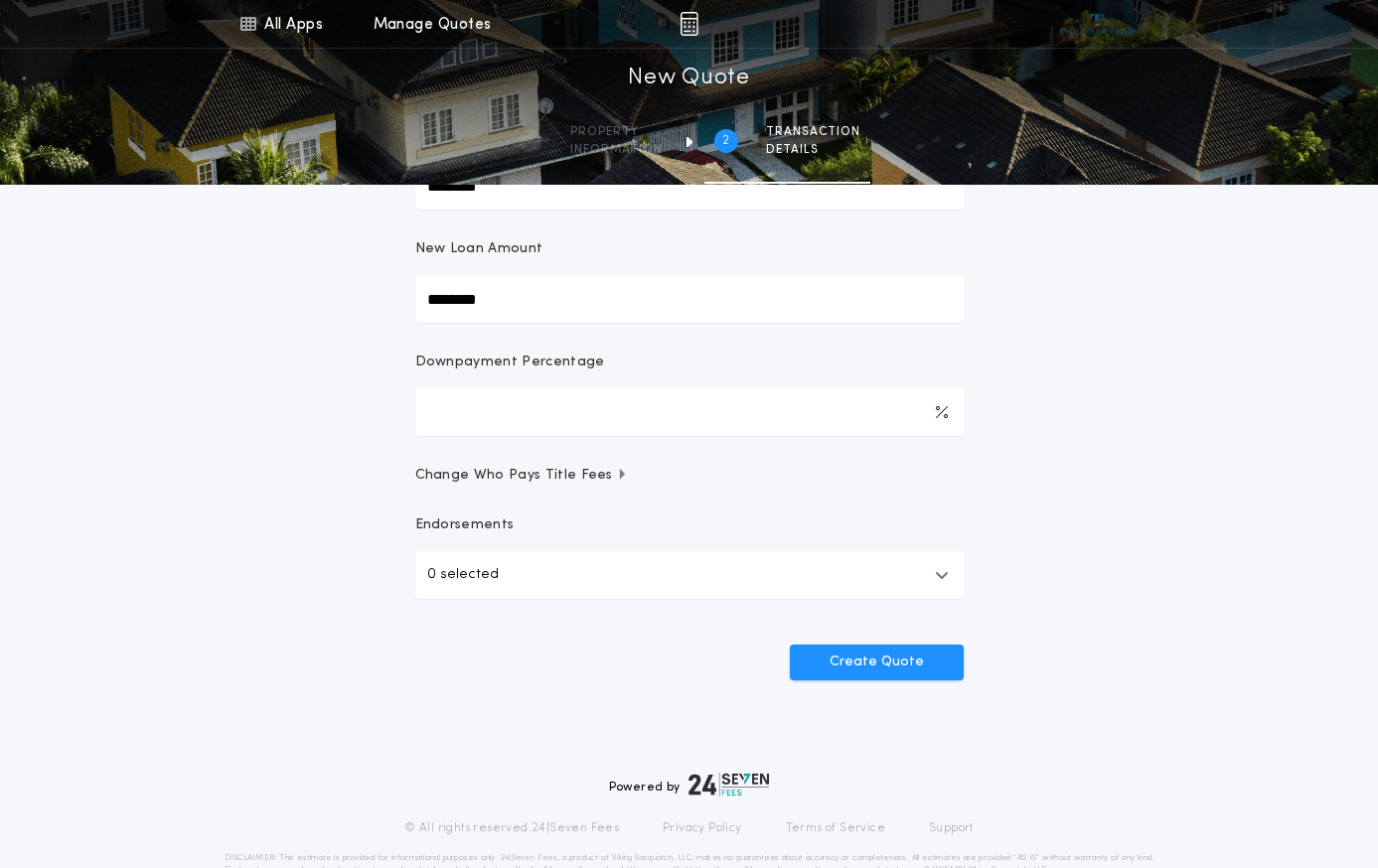 scroll, scrollTop: 298, scrollLeft: 0, axis: vertical 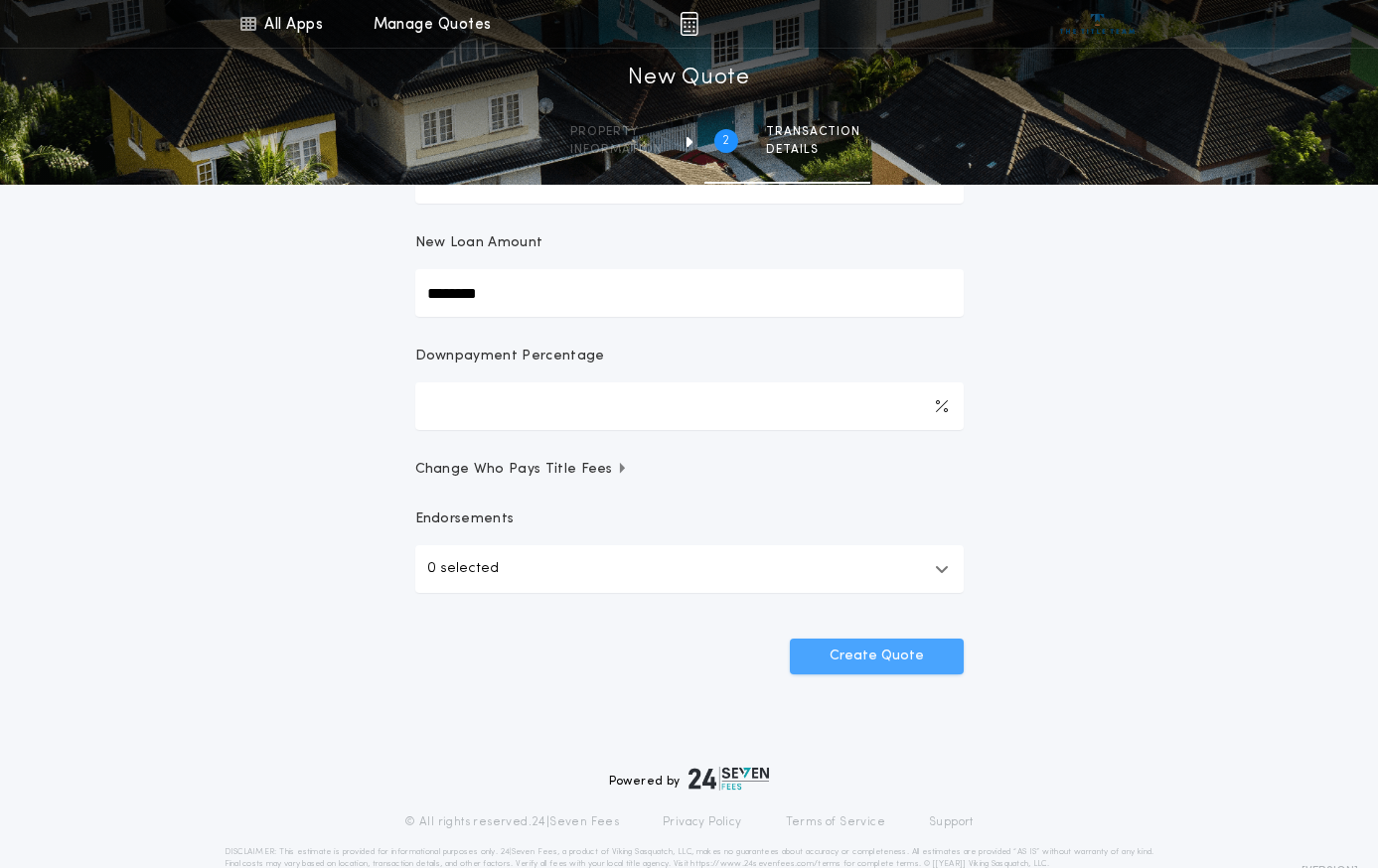 type on "********" 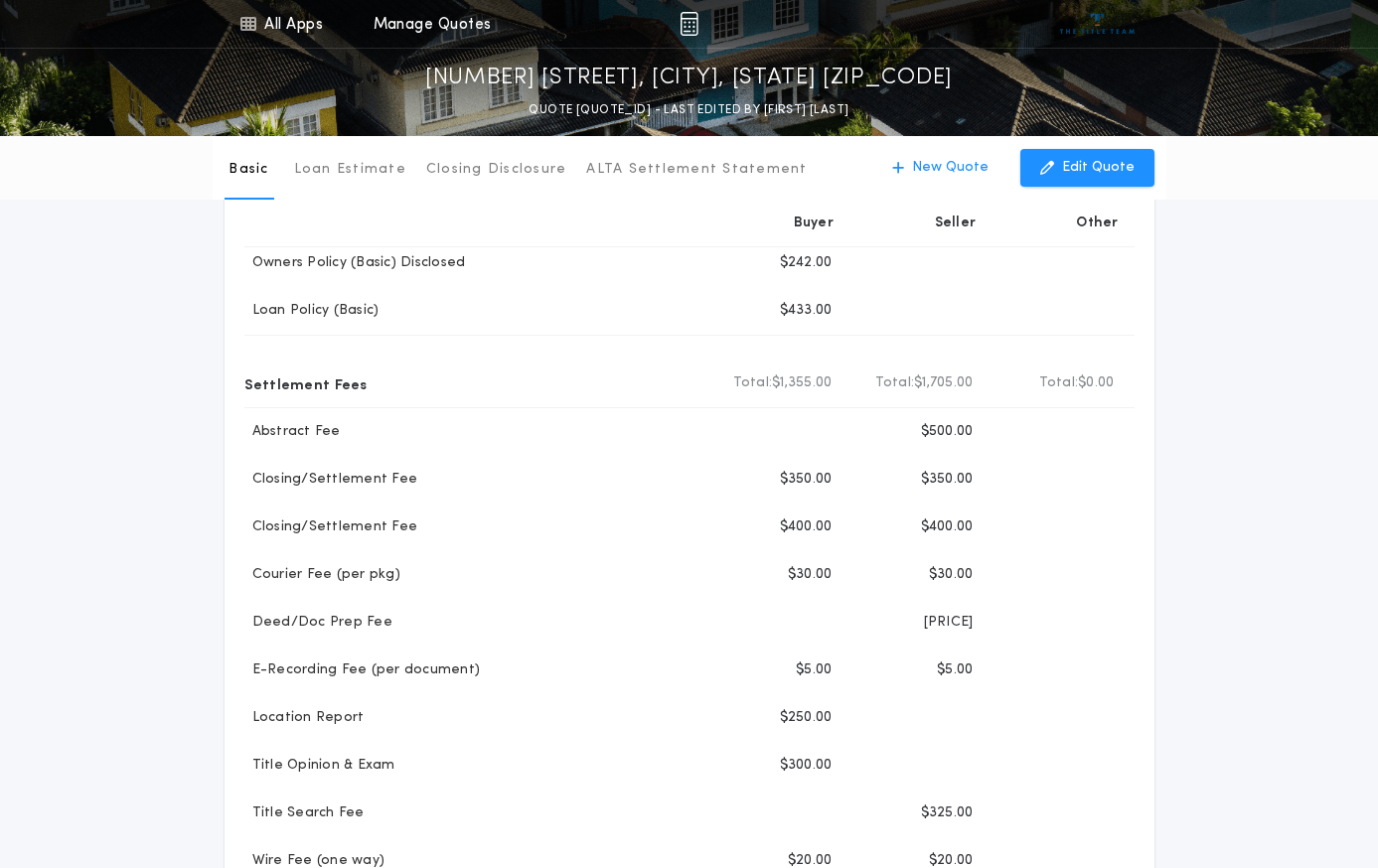 scroll, scrollTop: 199, scrollLeft: 0, axis: vertical 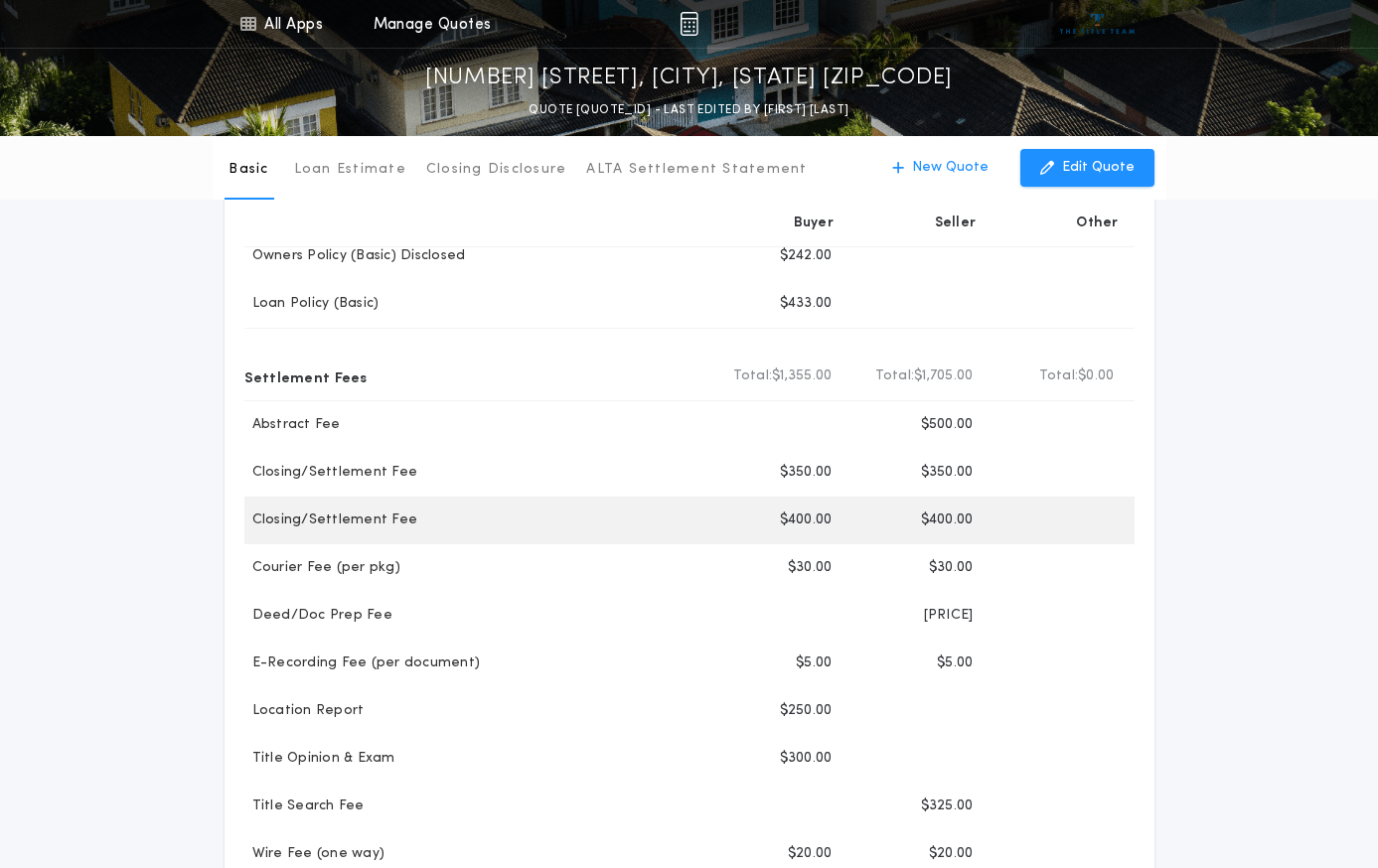 click on "Closing/Settlement Fee" at bounding box center (476, 256) 